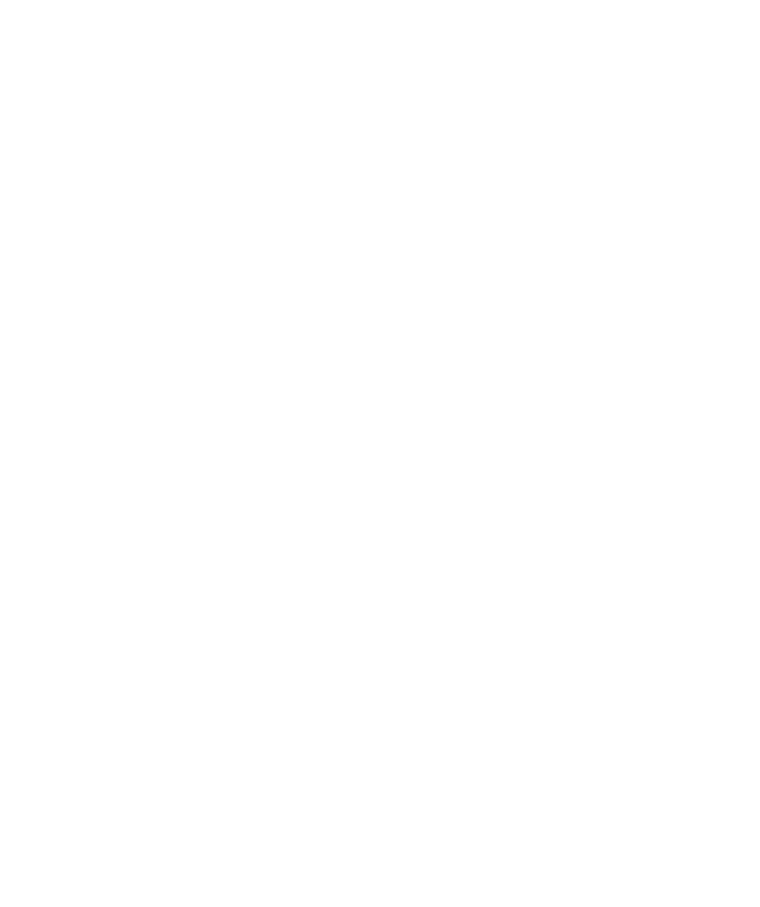 scroll, scrollTop: 0, scrollLeft: 0, axis: both 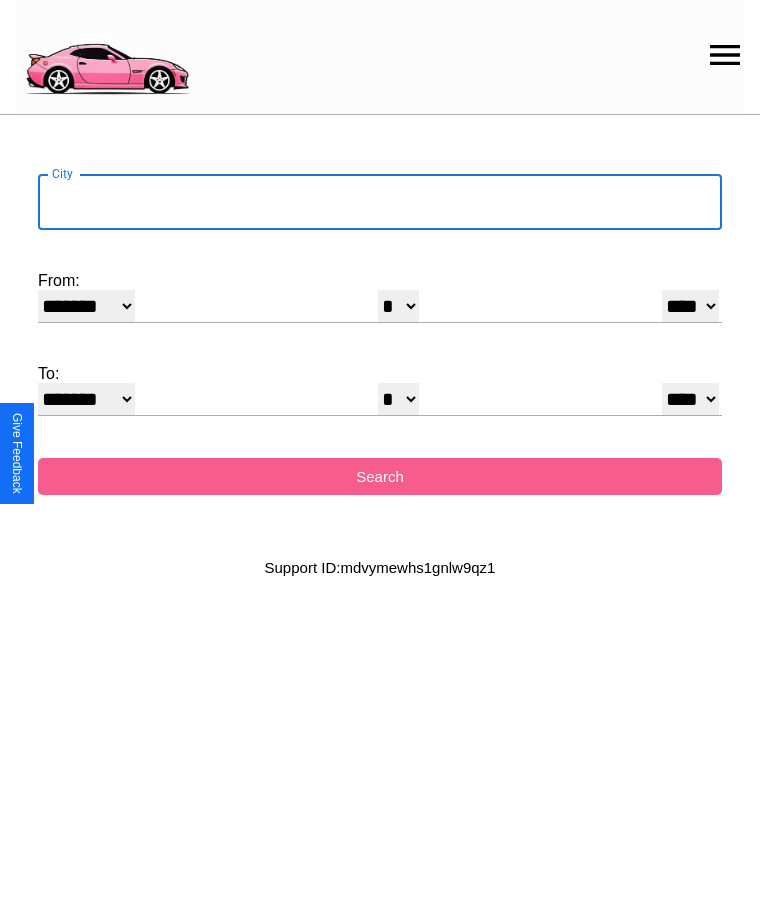 click on "City" at bounding box center [380, 202] 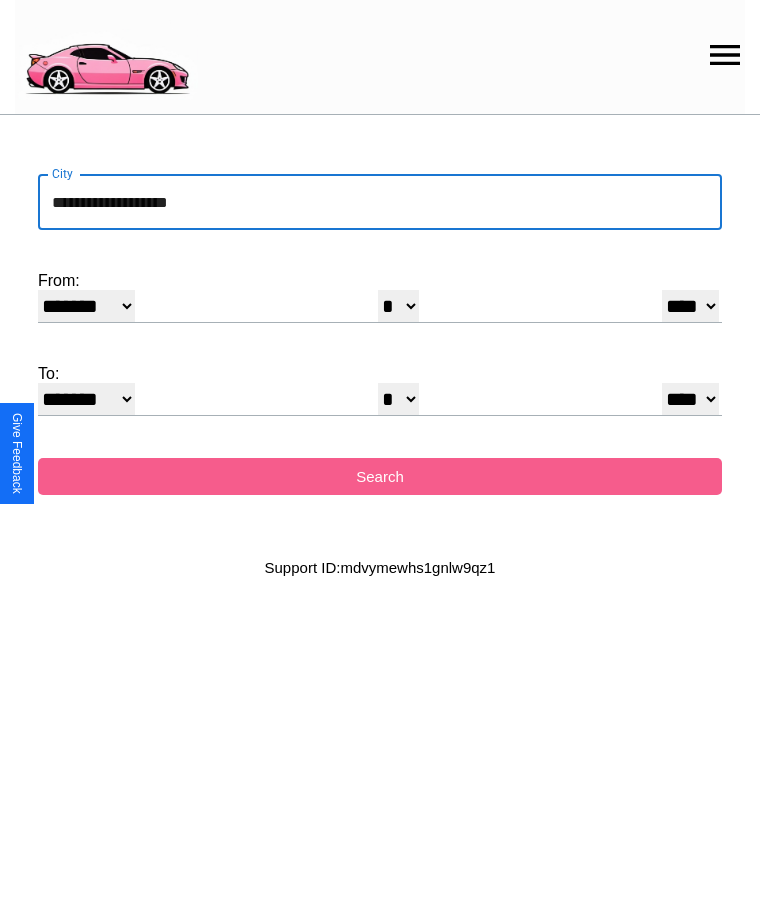 type on "**********" 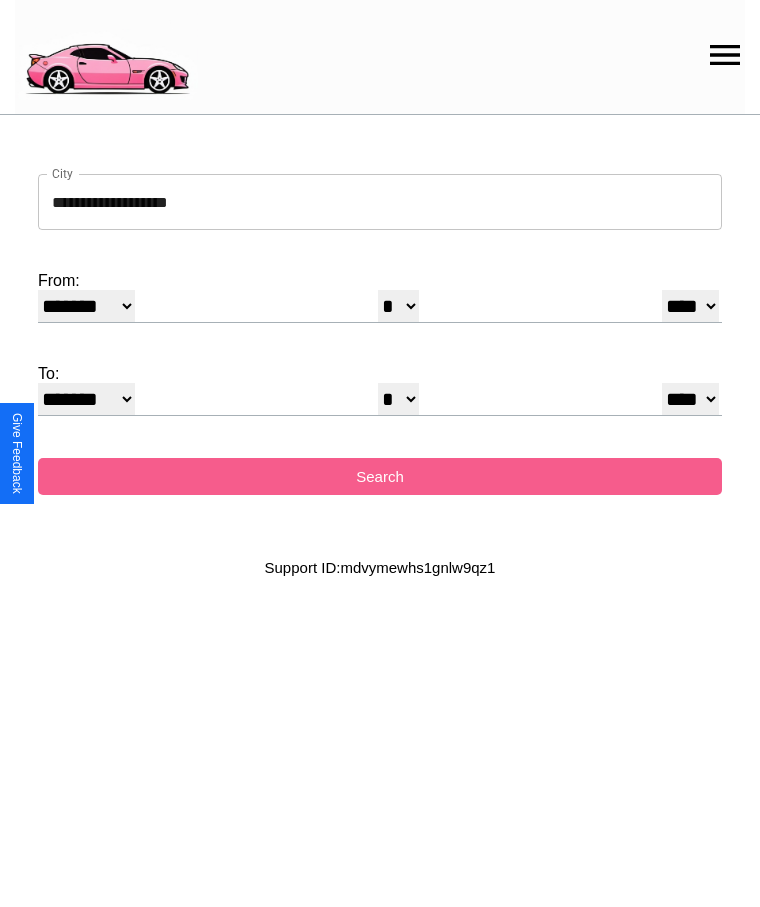 click on "******* ******** ***** ***** *** **** **** ****** ********* ******* ******** ********" at bounding box center (86, 306) 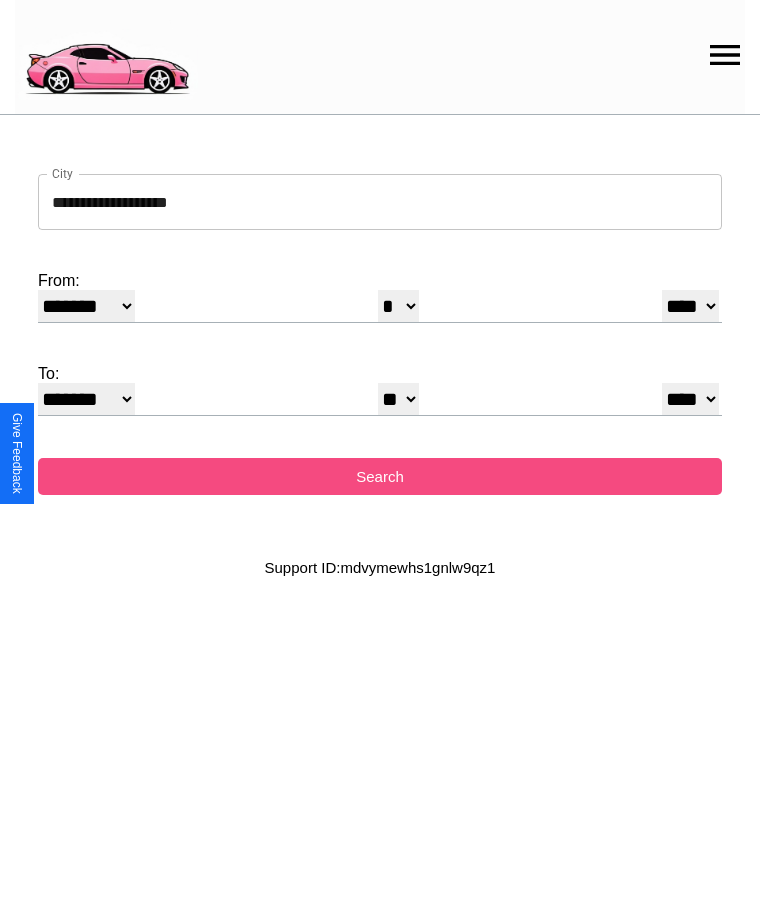click on "Search" at bounding box center [380, 476] 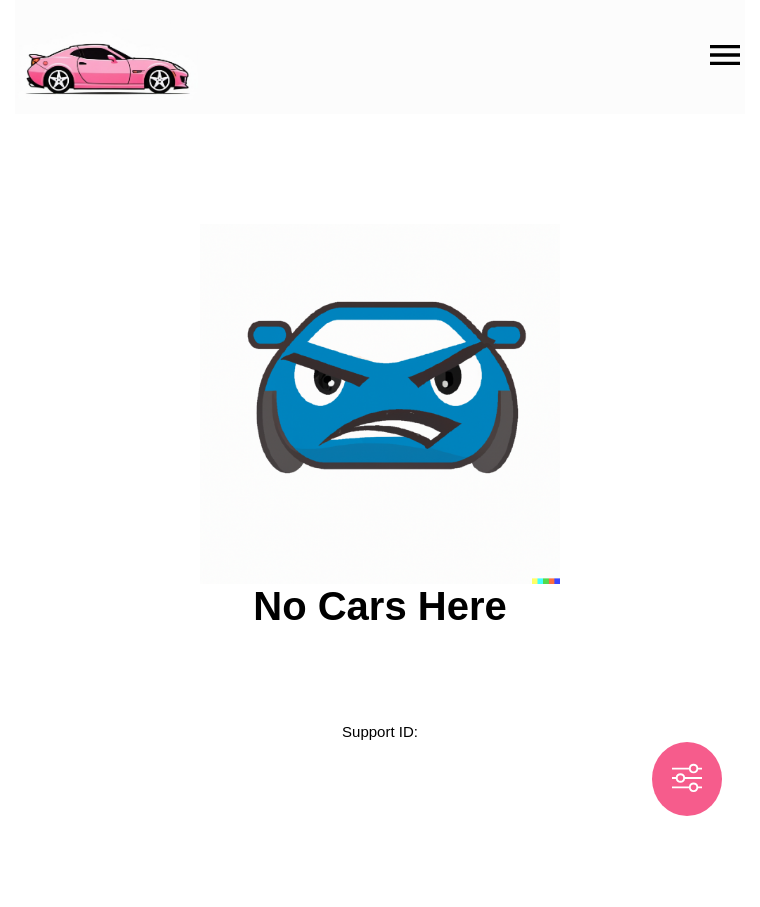 scroll, scrollTop: 0, scrollLeft: 0, axis: both 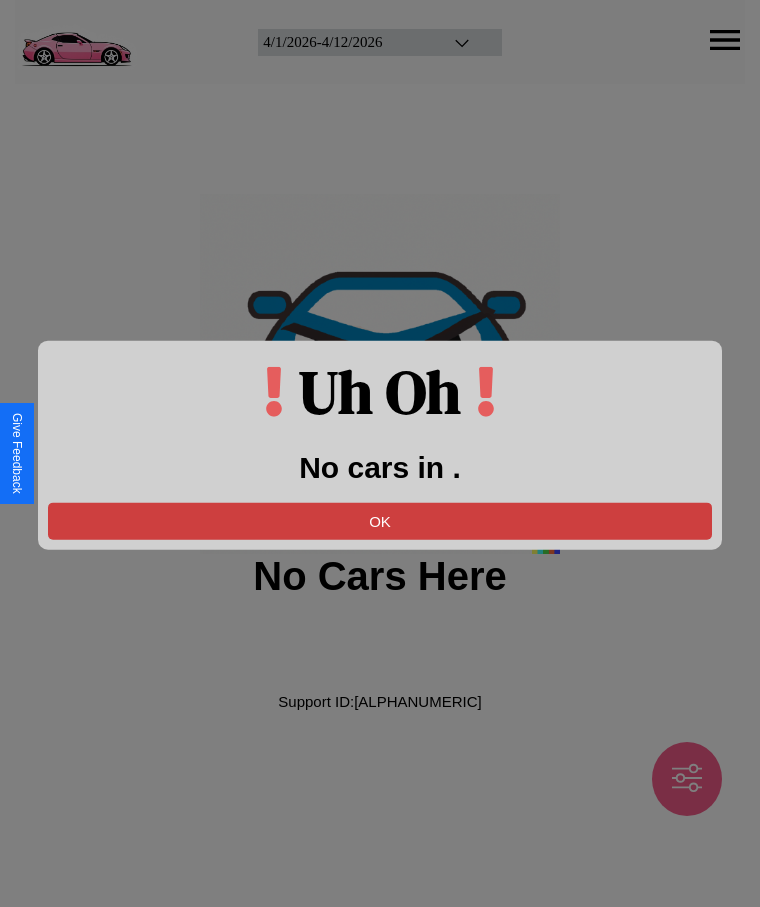 click on "OK" at bounding box center (380, 520) 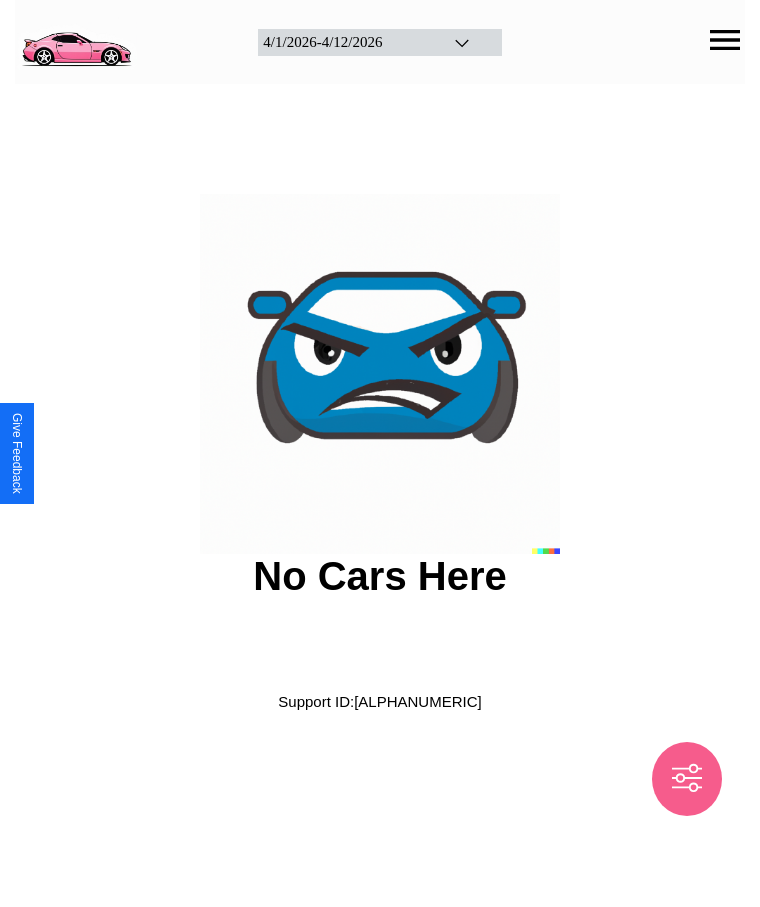 click at bounding box center [76, 40] 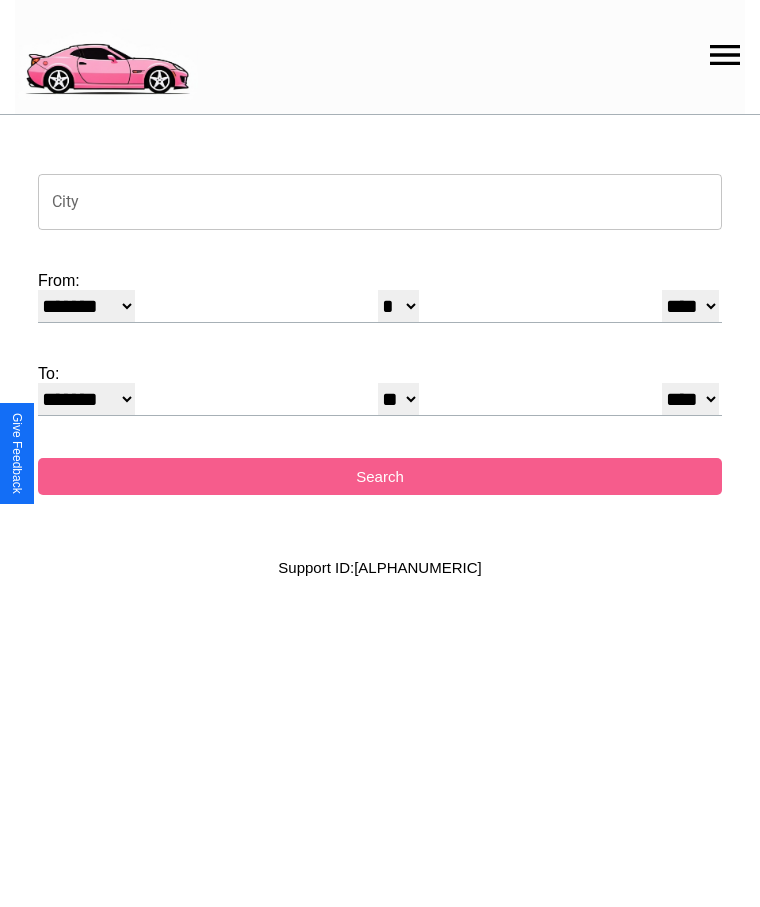 click 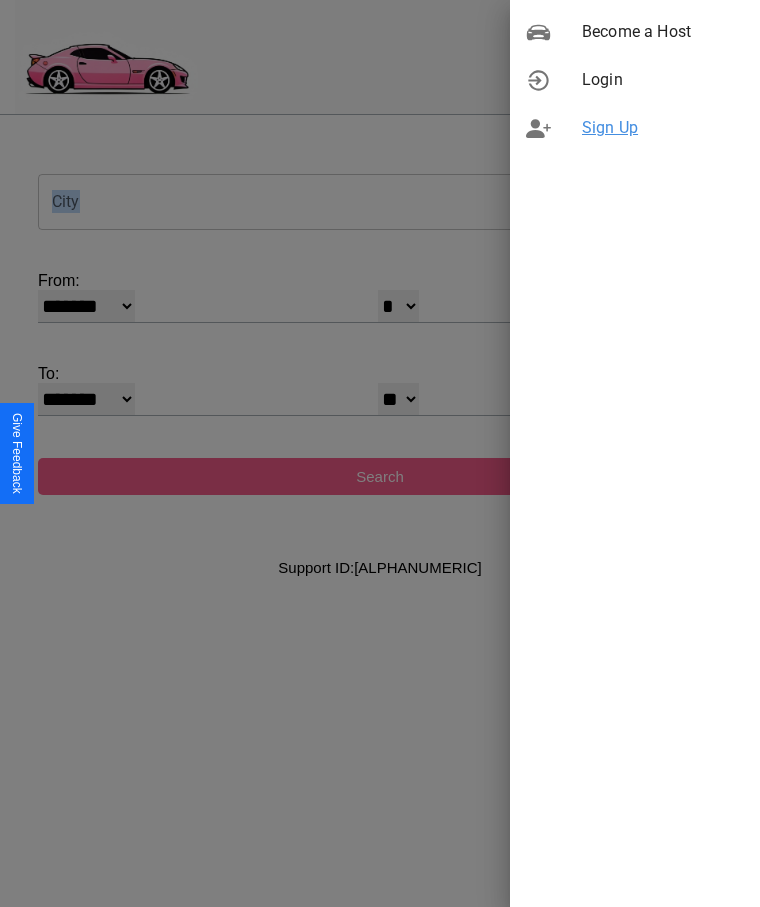 click on "Sign Up" at bounding box center [663, 128] 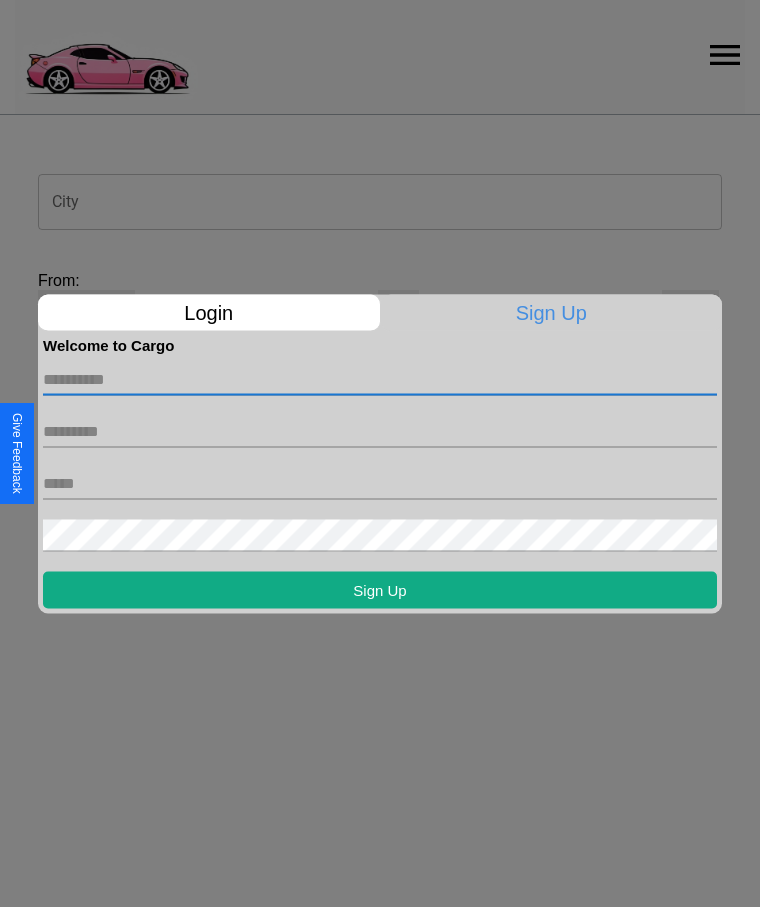 click at bounding box center (380, 379) 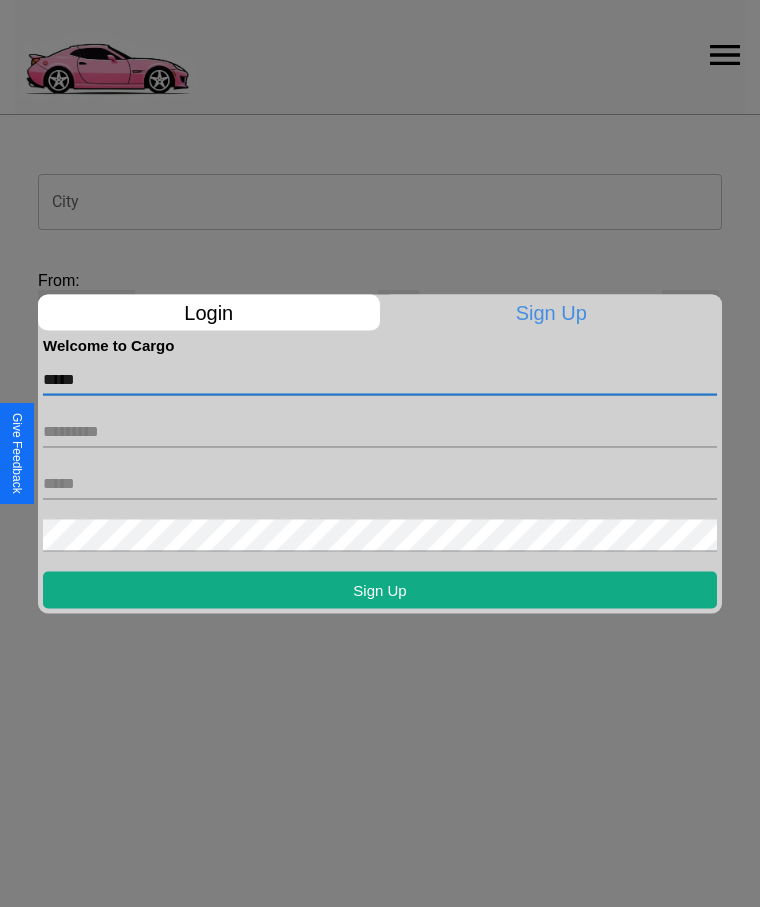 type on "*****" 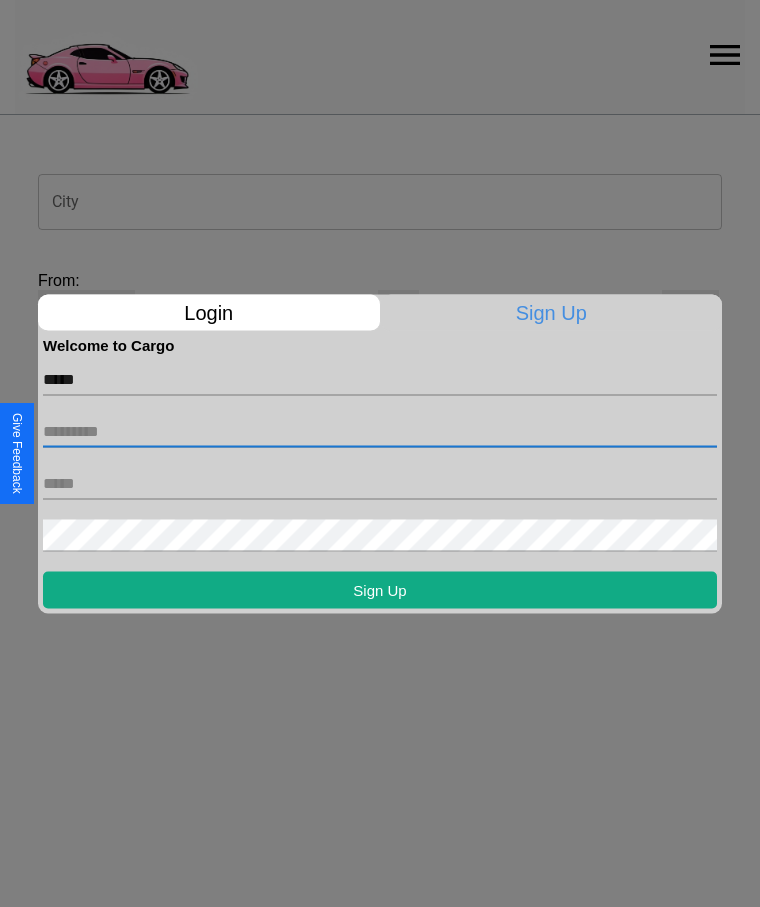 click at bounding box center [380, 431] 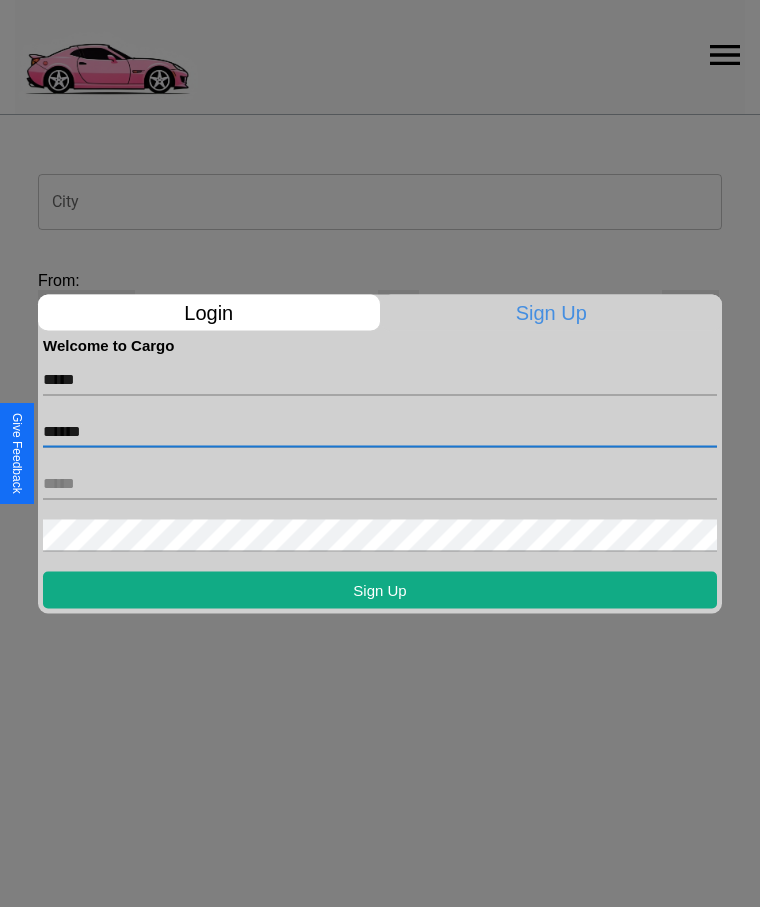type on "******" 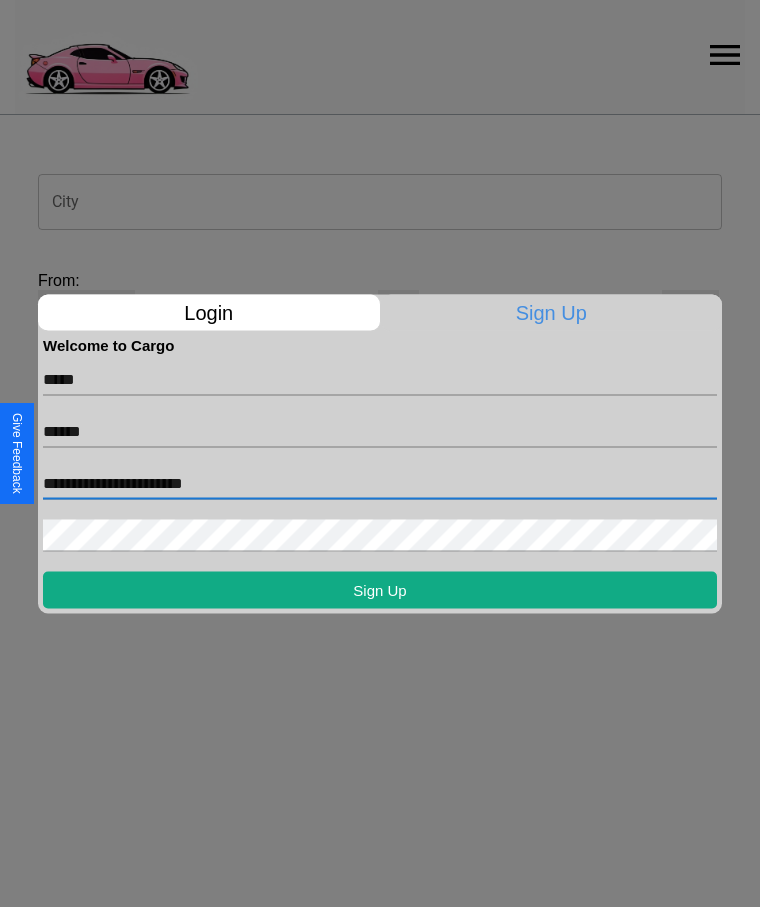 type on "**********" 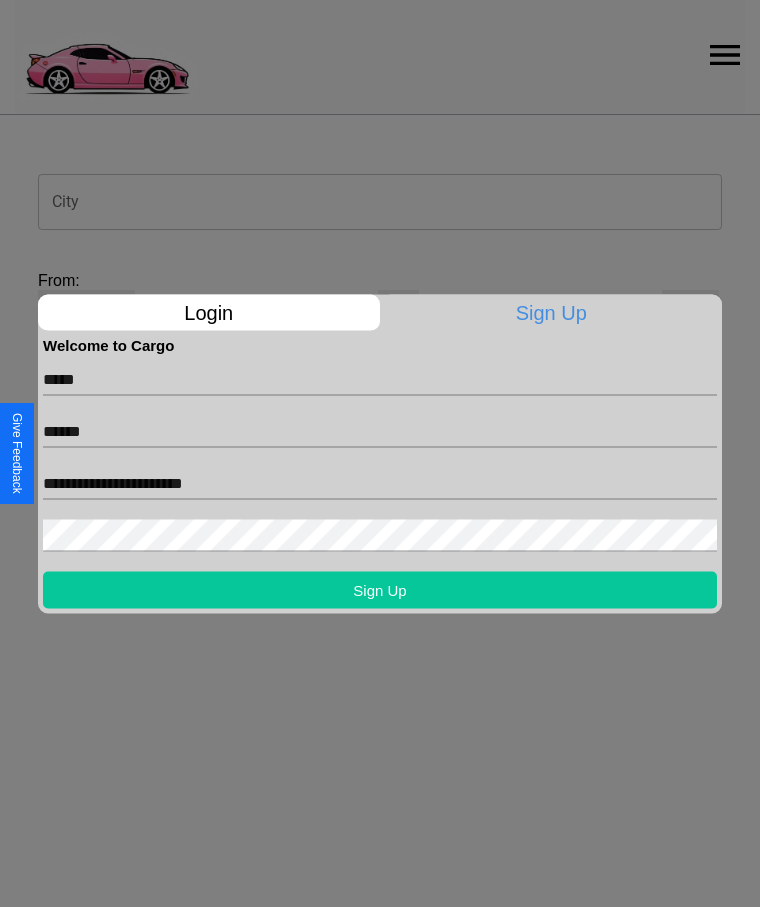 click on "Sign Up" at bounding box center [380, 589] 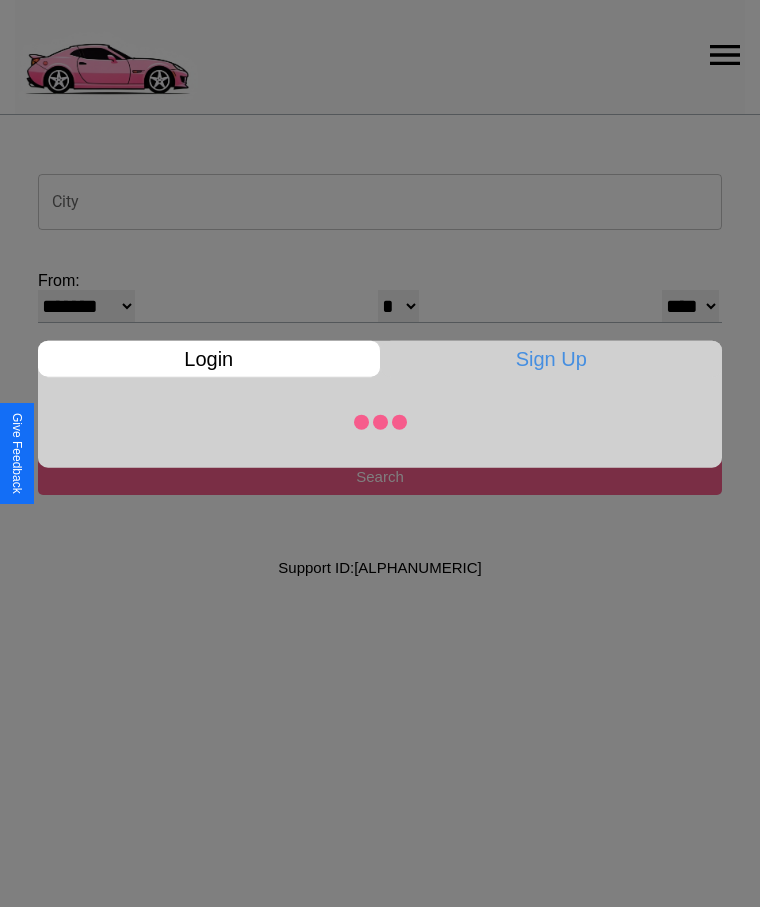 select on "*" 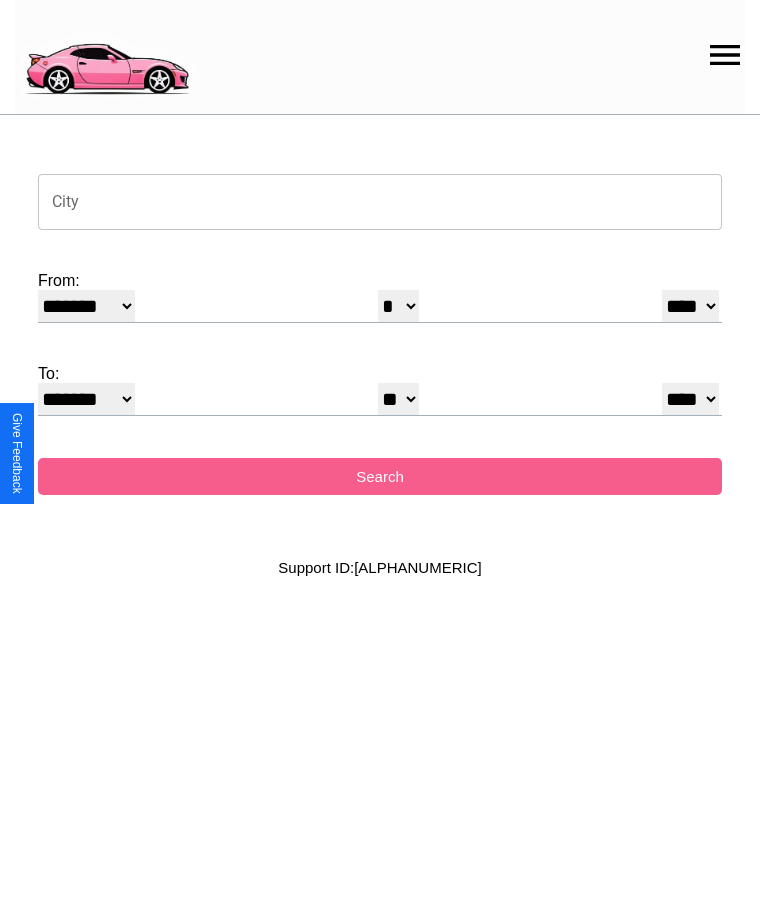 click on "City" at bounding box center (380, 202) 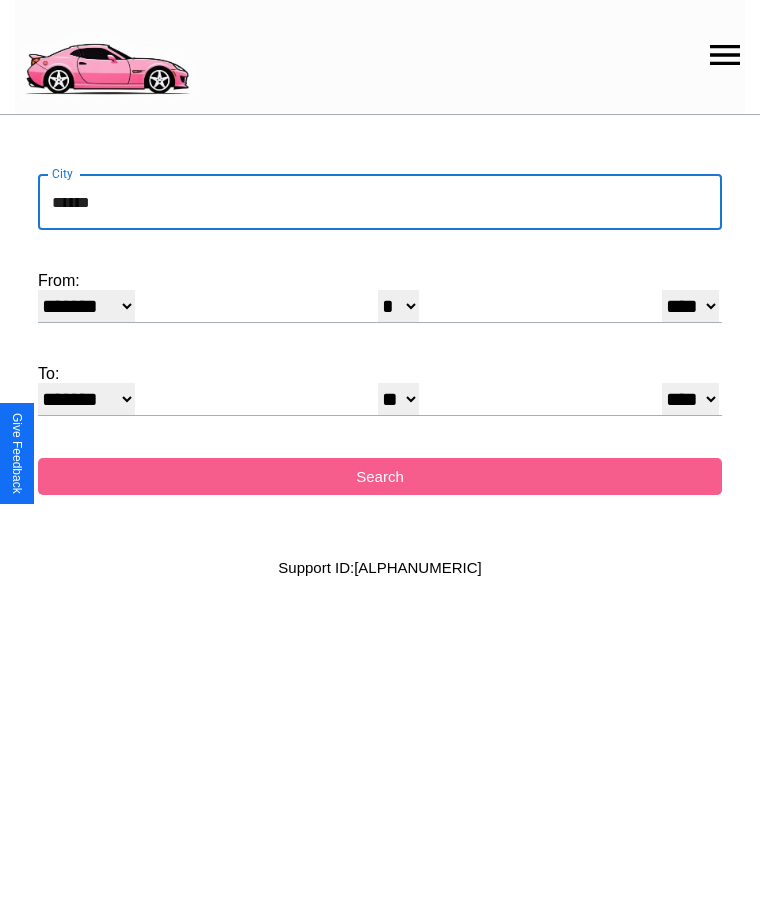 type on "******" 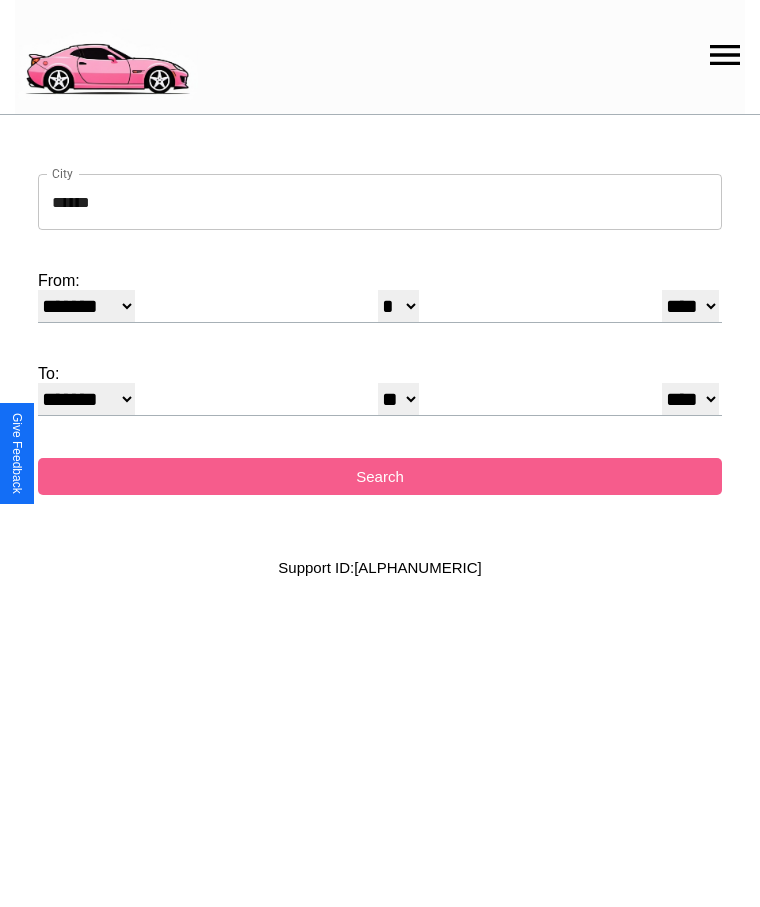 click on "******* ******** ***** ***** *** **** **** ****** ********* ******* ******** ********" at bounding box center (86, 306) 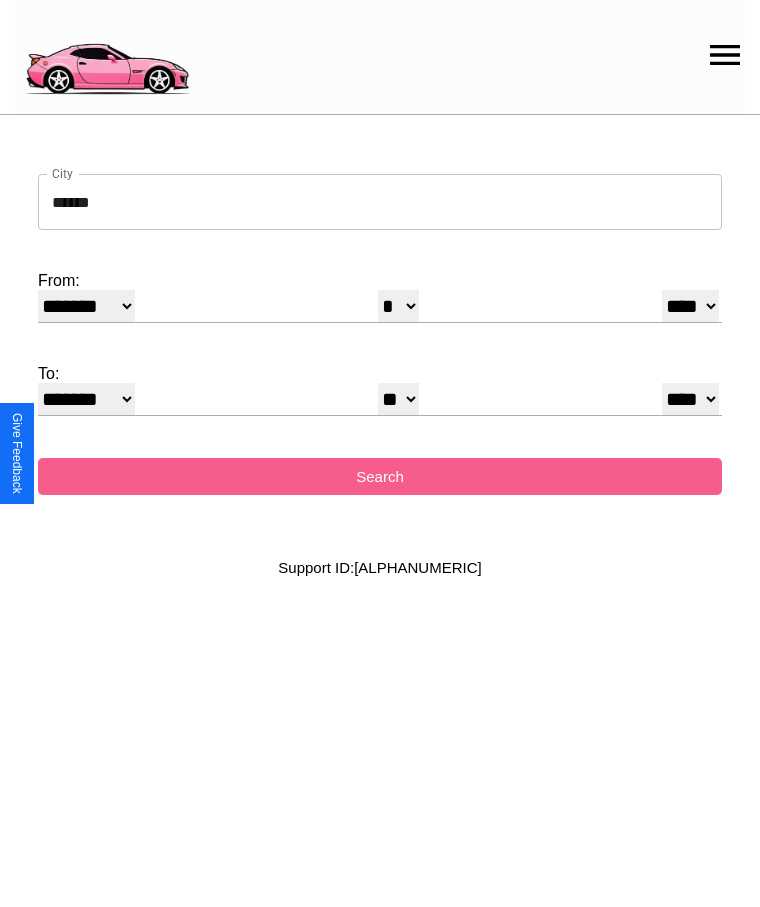 select on "*" 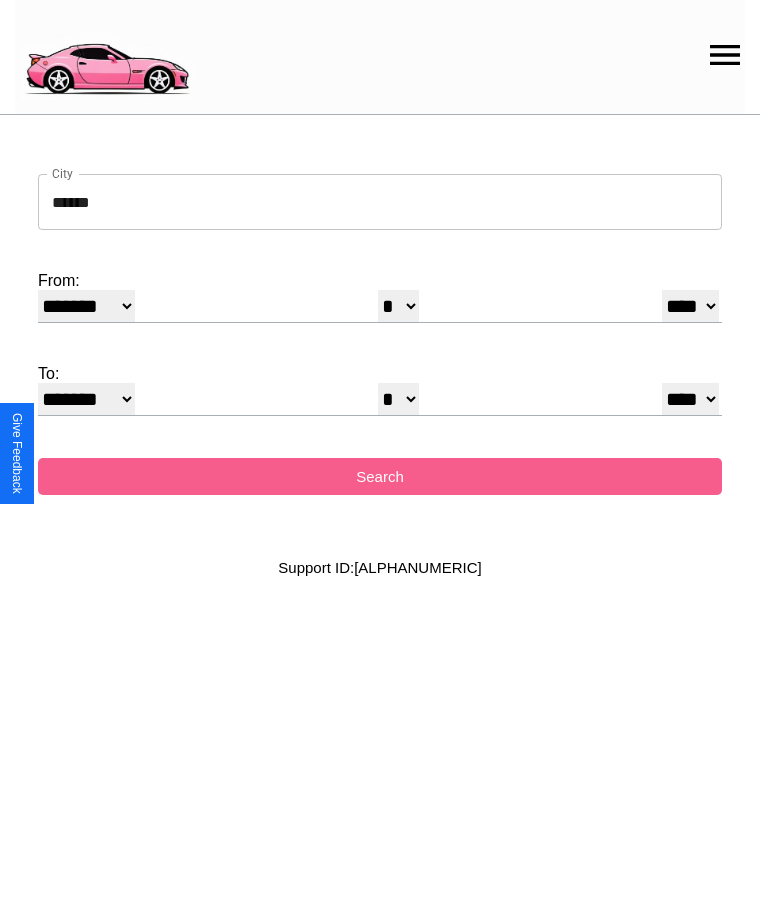 click on "* * * * * * * * * ** ** ** ** ** ** ** ** ** ** ** ** ** ** ** ** ** ** ** ** ** **" at bounding box center (398, 306) 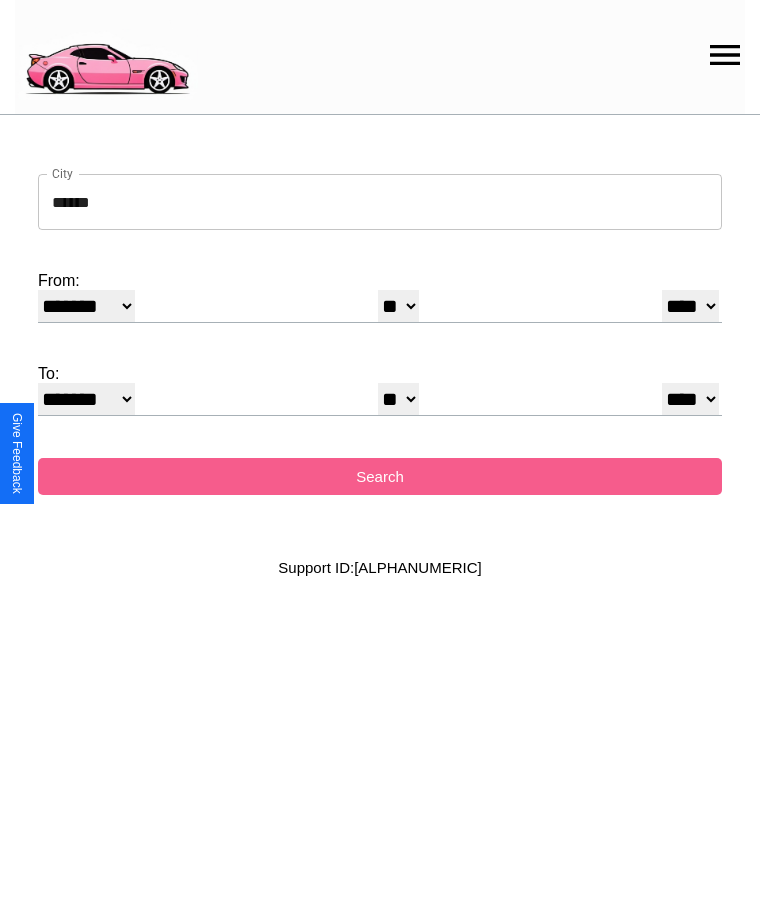 click on "**** **** **** **** **** **** **** **** **** ****" at bounding box center [690, 306] 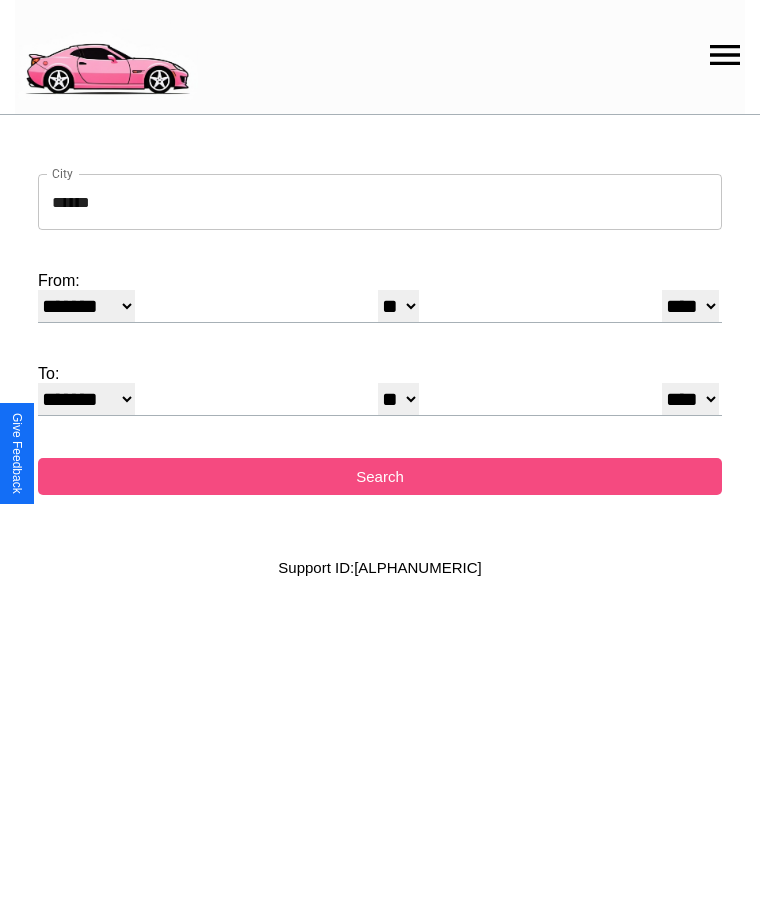 click on "Search" at bounding box center [380, 476] 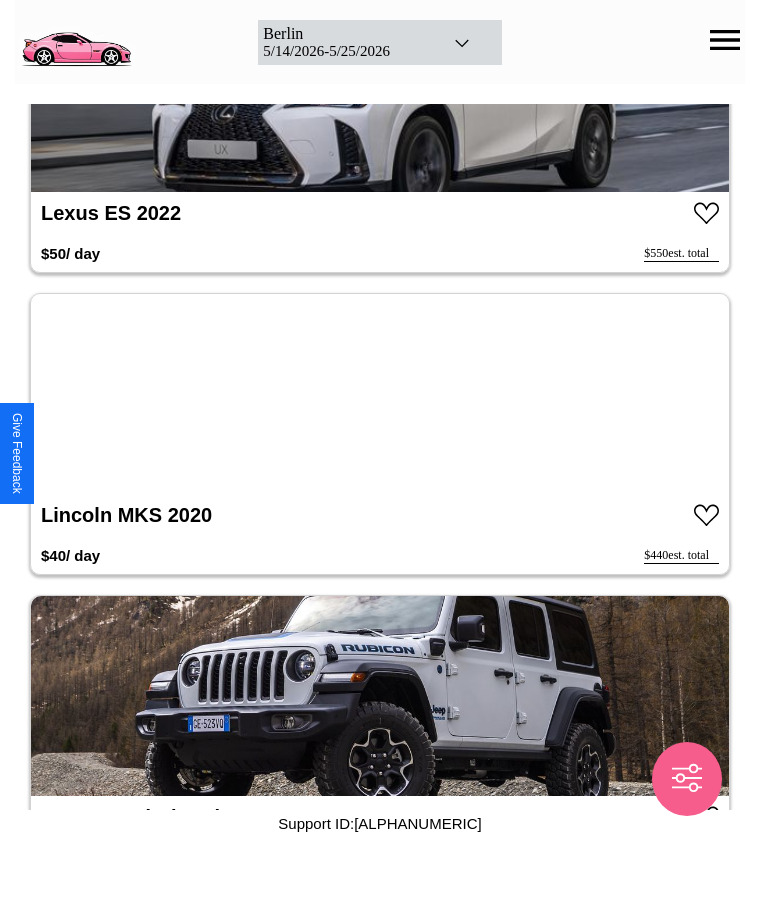 scroll, scrollTop: 6462, scrollLeft: 0, axis: vertical 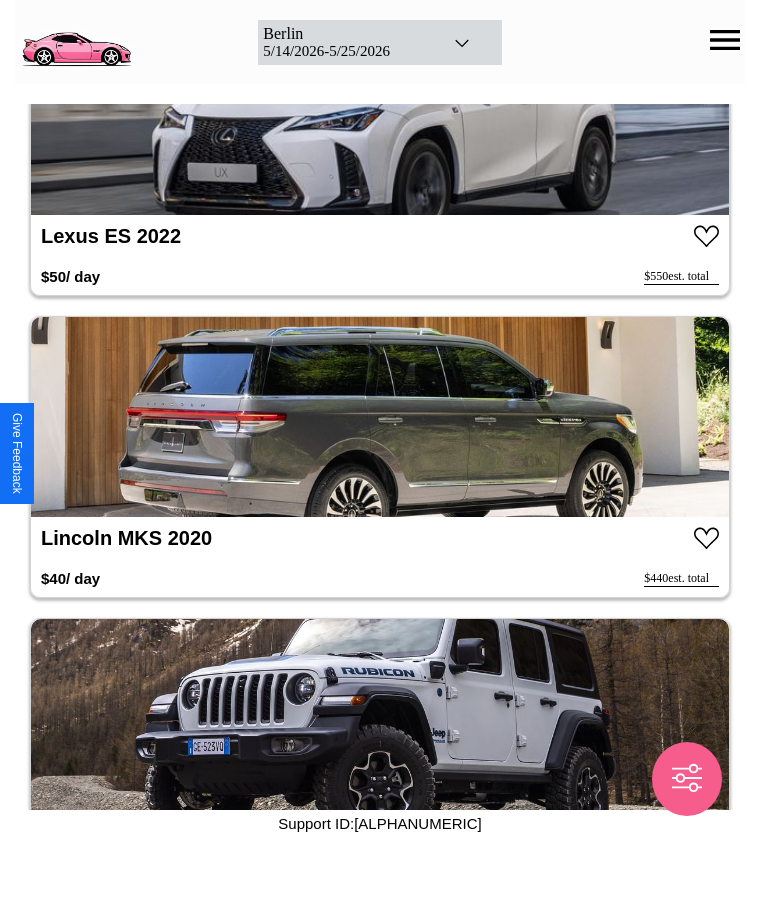 click at bounding box center [380, 417] 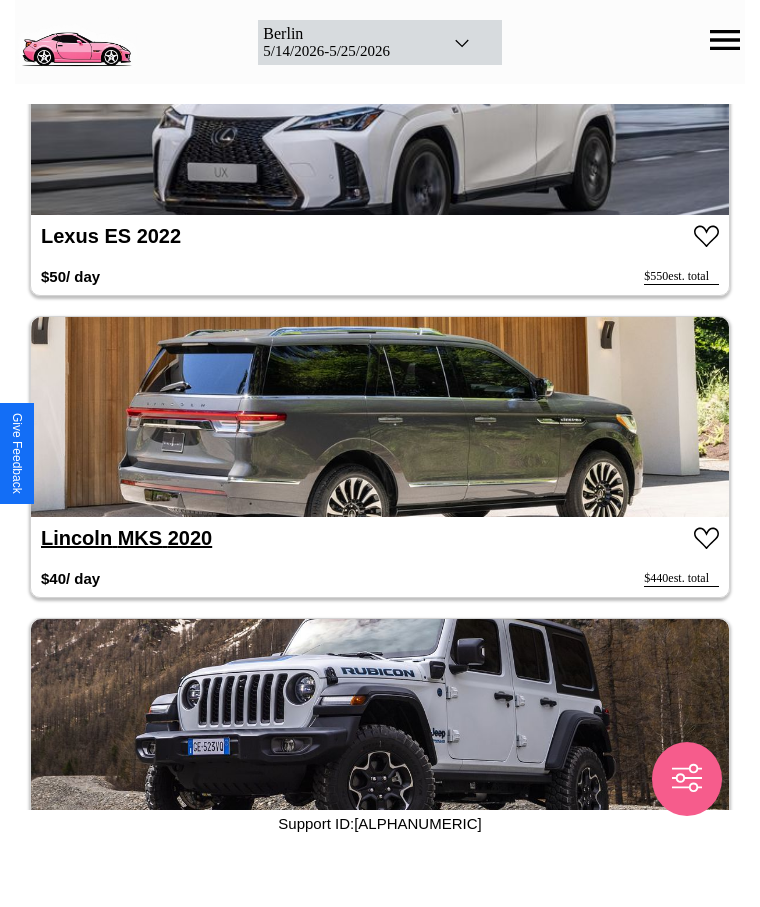click on "Lincoln   MKS   2020" at bounding box center (126, 538) 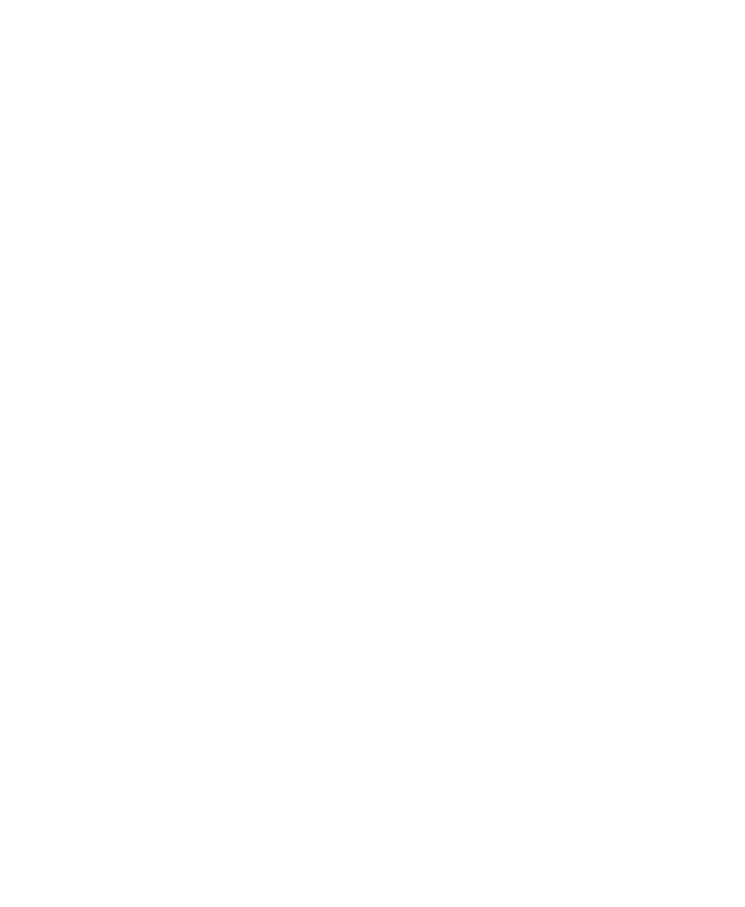 scroll, scrollTop: 0, scrollLeft: 0, axis: both 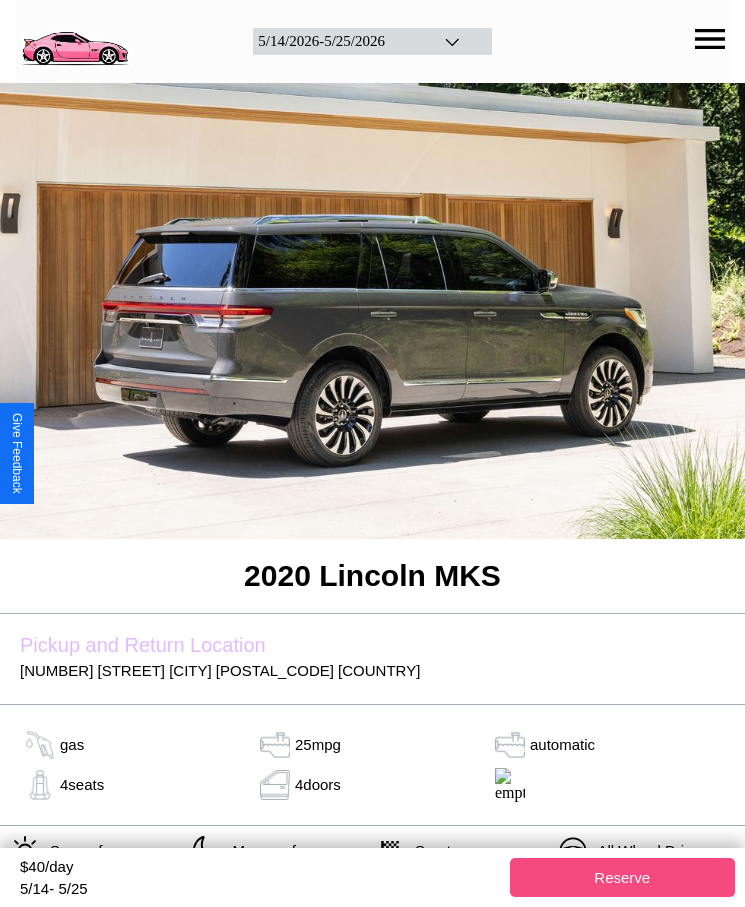 click on "Reserve" at bounding box center [623, 877] 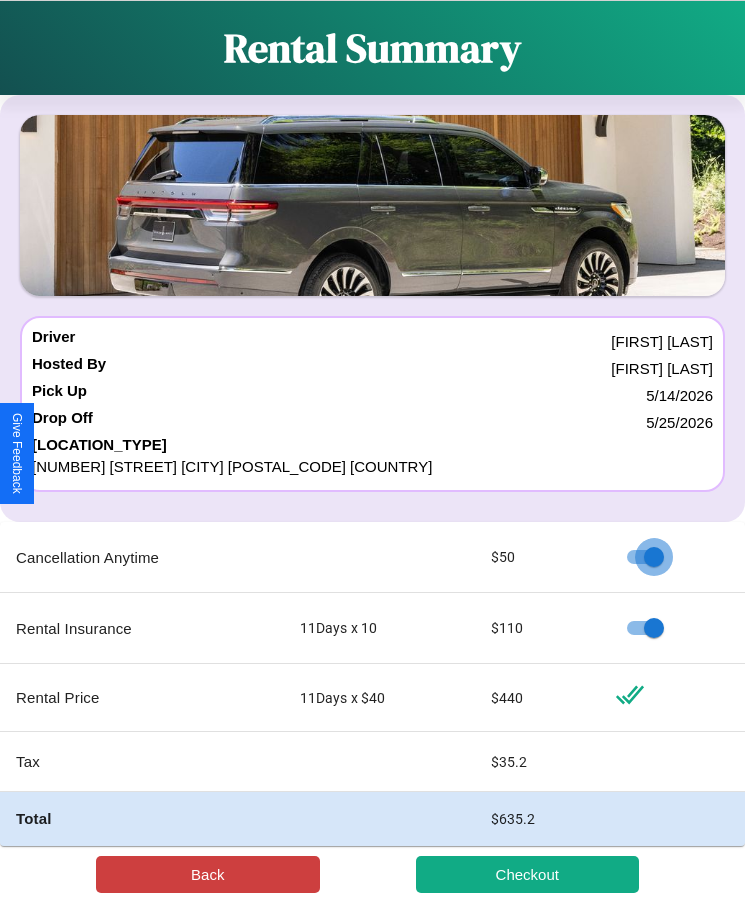 click on "Back" at bounding box center (208, 874) 